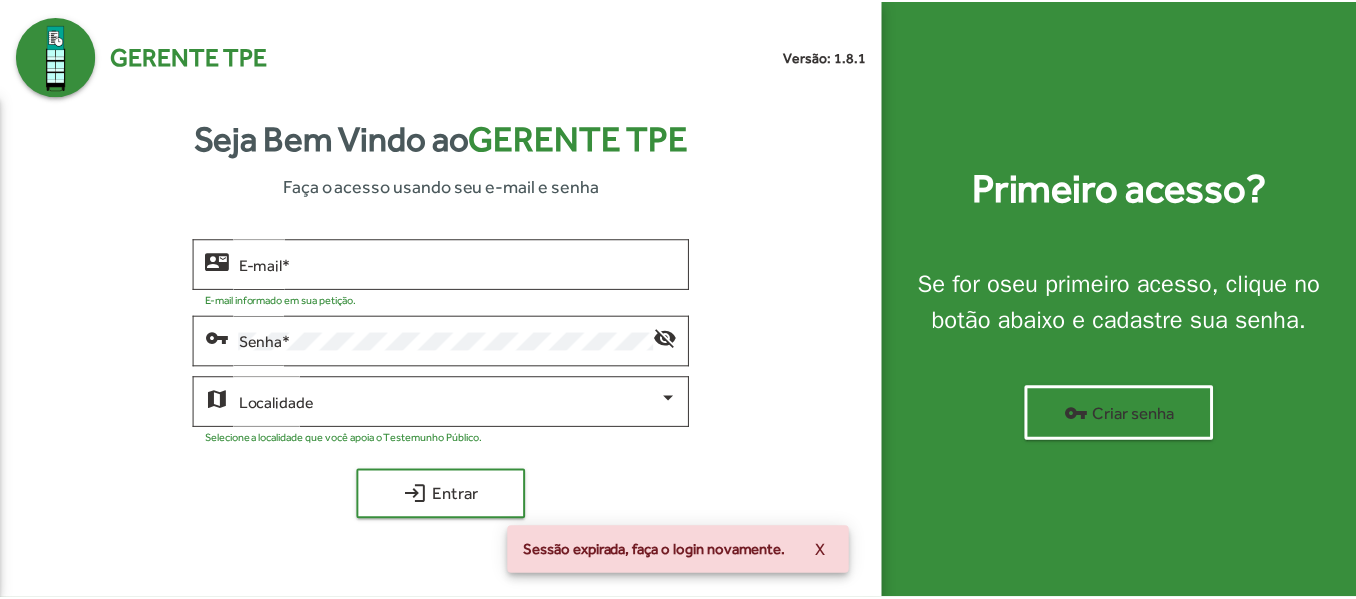 scroll, scrollTop: 0, scrollLeft: 0, axis: both 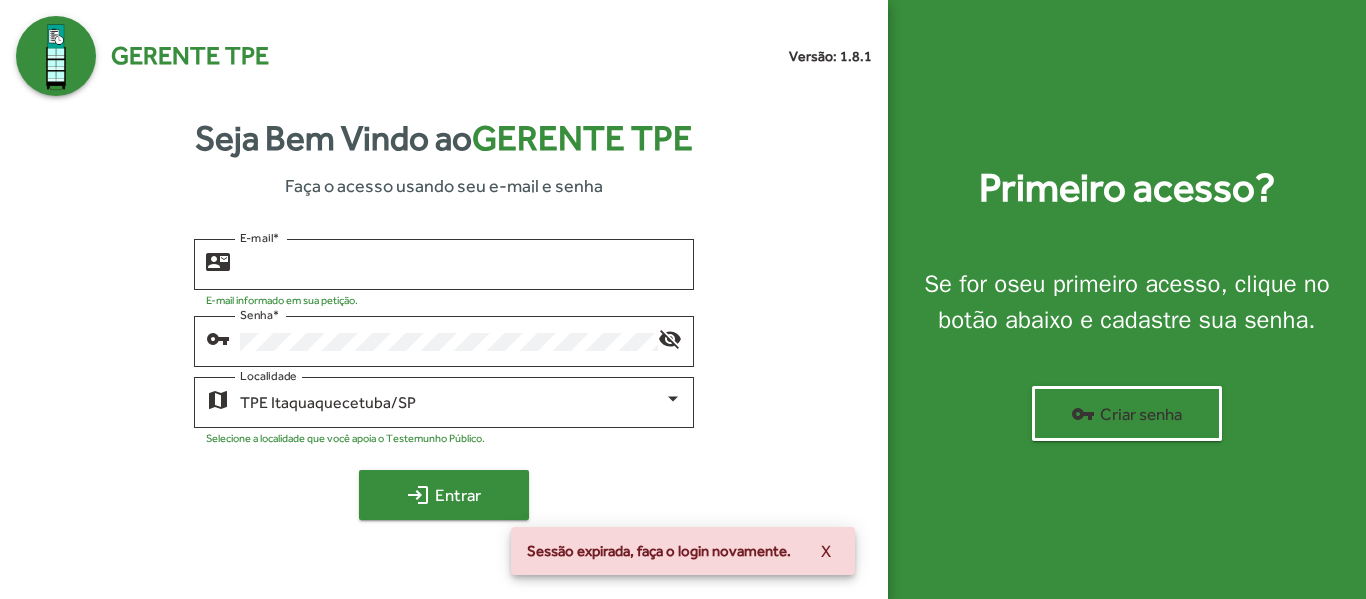 type on "**********" 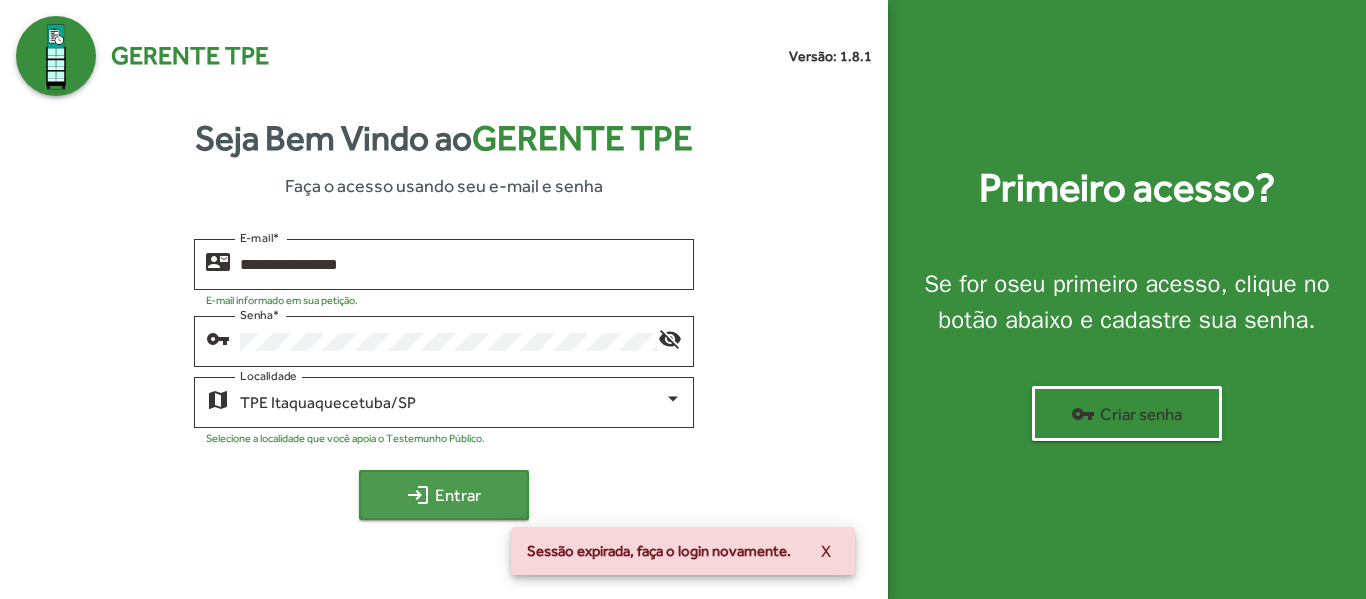 click on "login  Entrar" at bounding box center (444, 495) 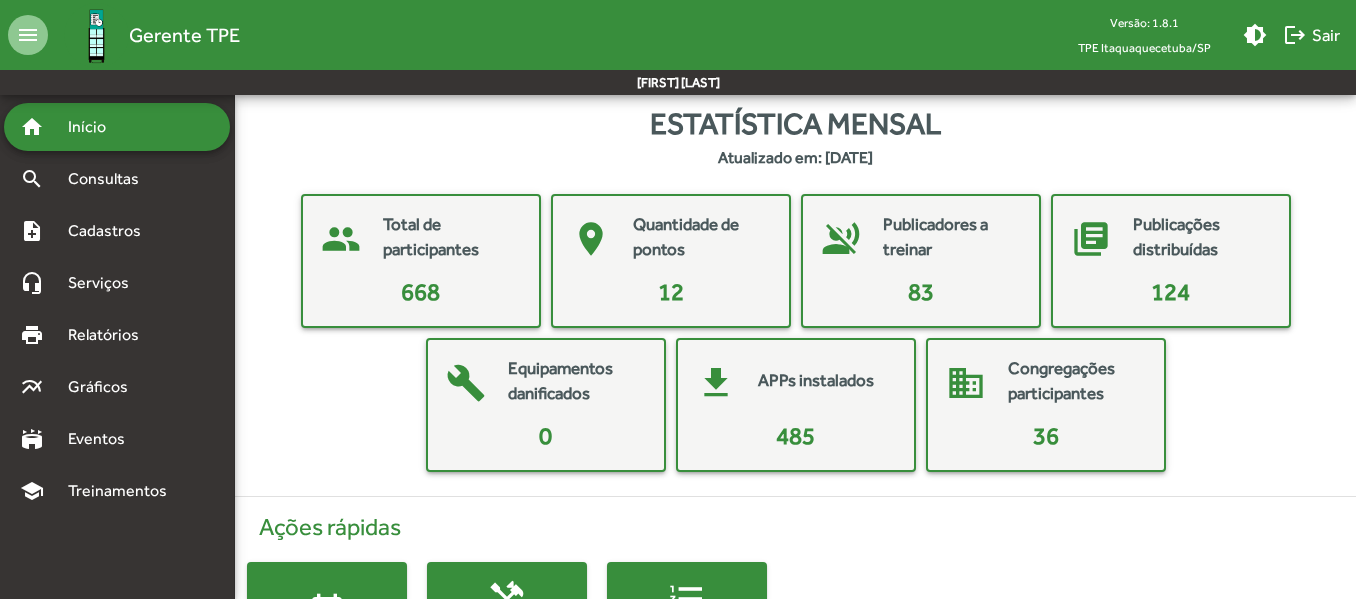 scroll, scrollTop: 0, scrollLeft: 0, axis: both 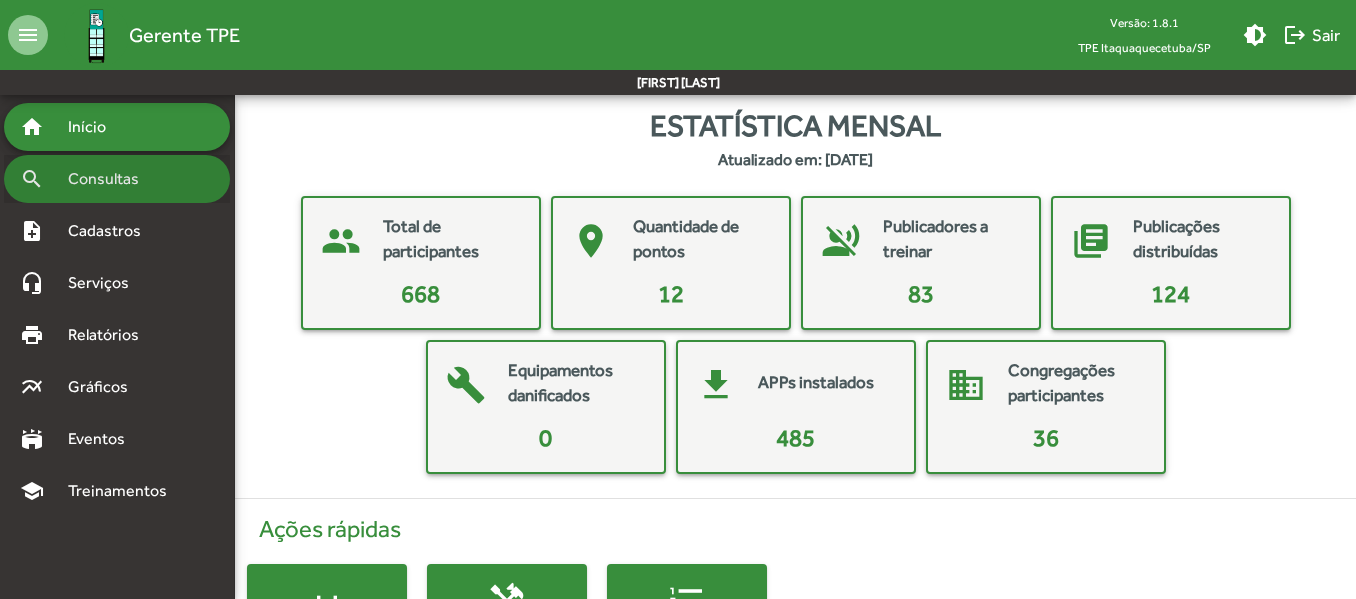 click on "Consultas" at bounding box center (95, 127) 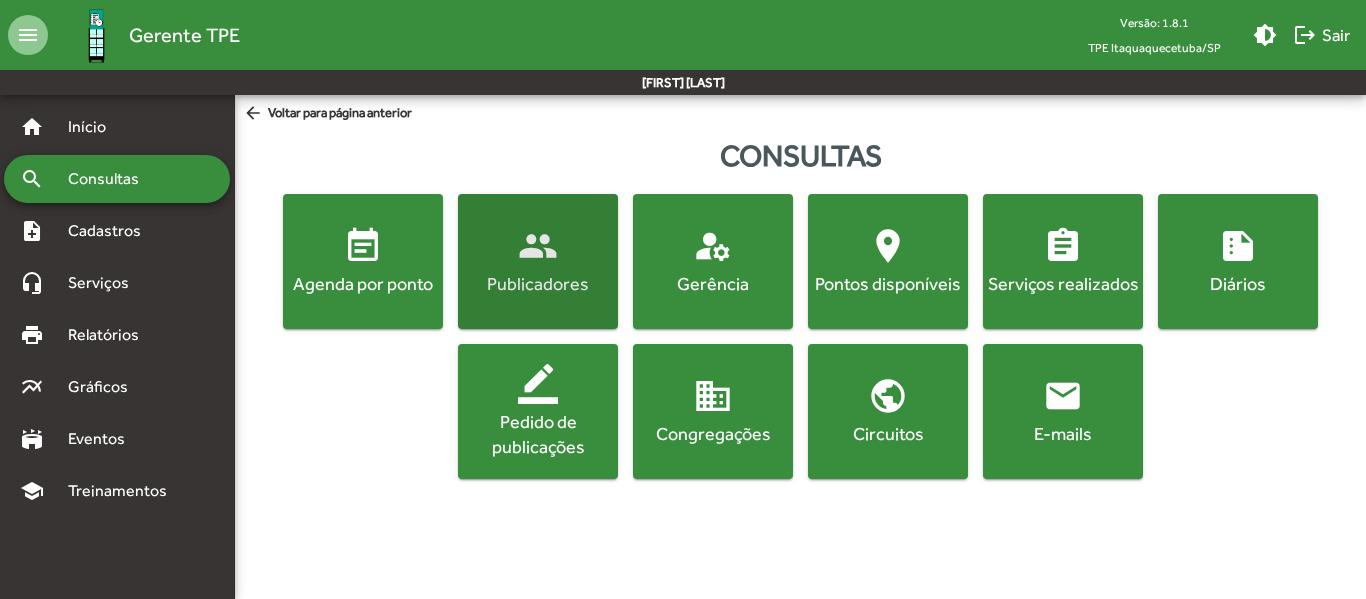 click on "Publicadores" at bounding box center [538, 283] 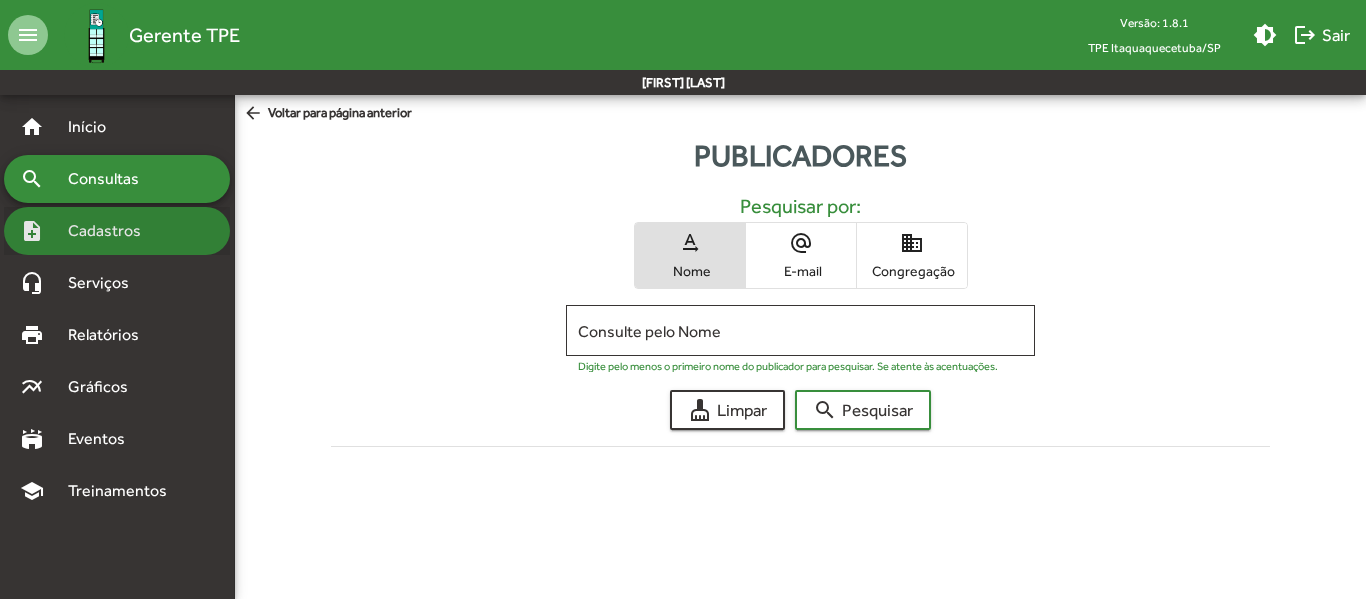 click on "Cadastros" at bounding box center (95, 127) 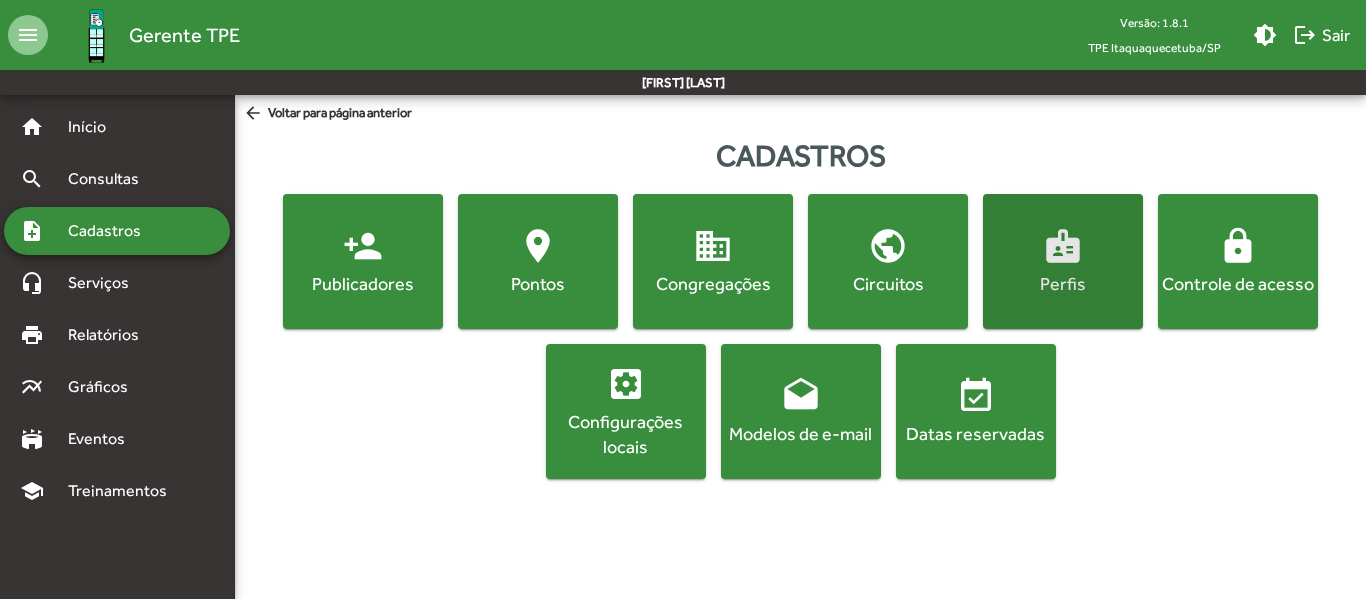click on "Perfis" at bounding box center [1063, 283] 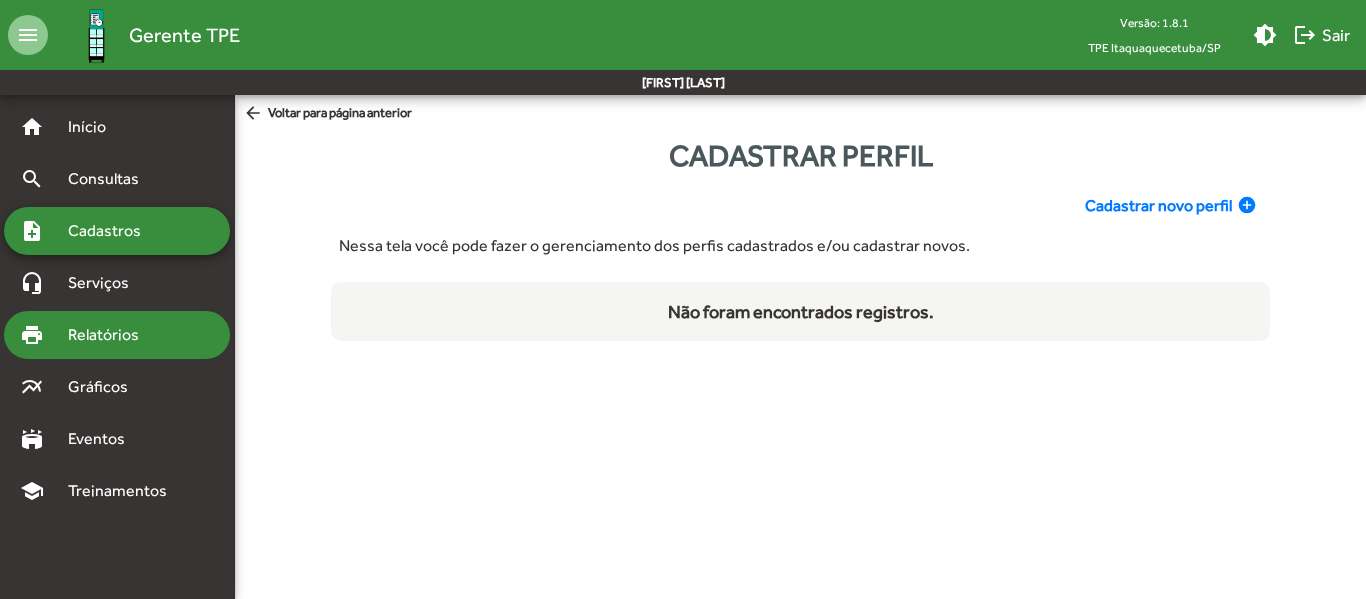 click on "Relatórios" at bounding box center [95, 127] 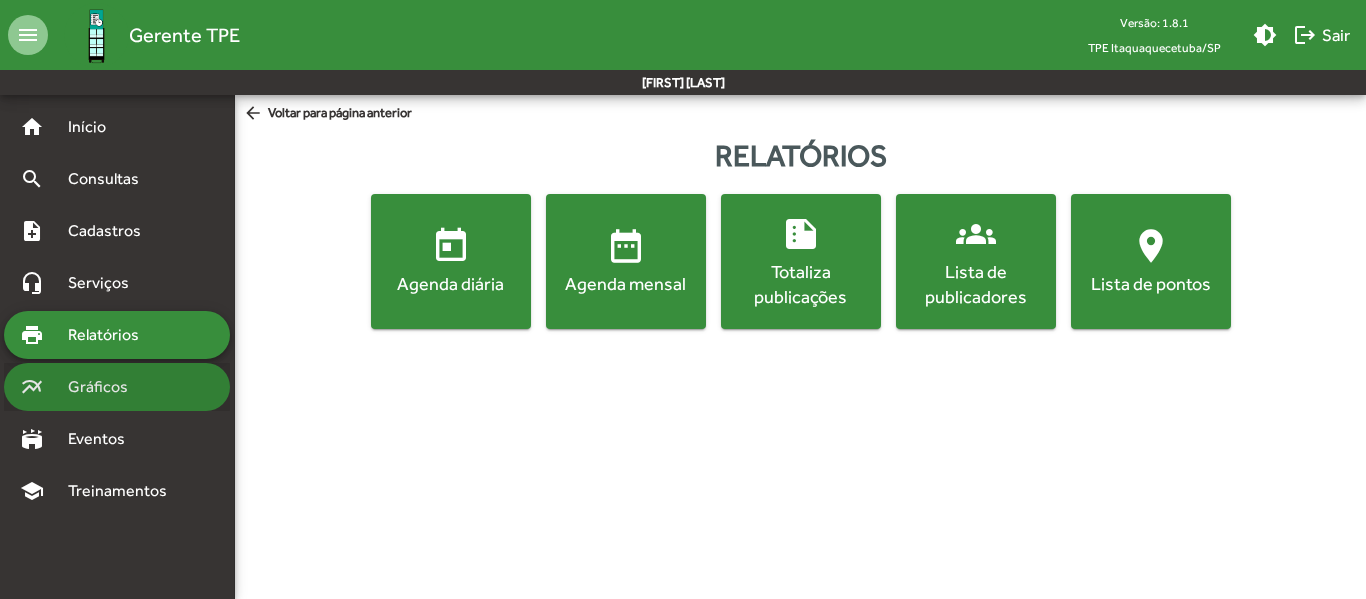 click on "Gráficos" at bounding box center (95, 127) 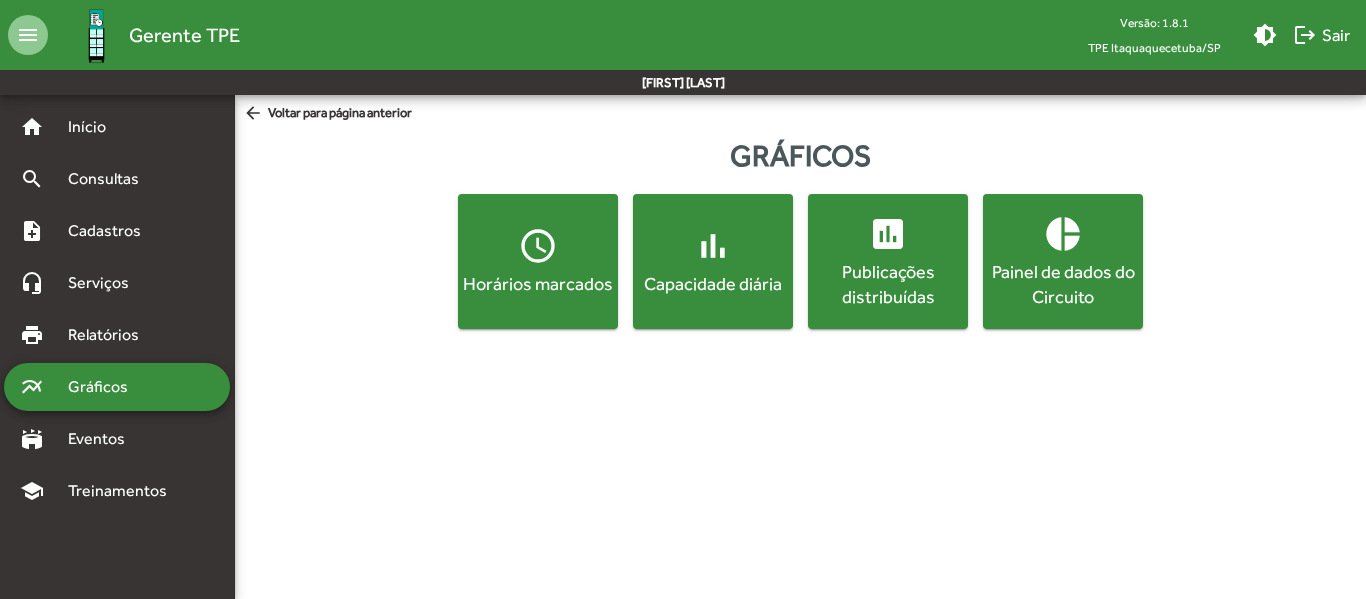 click on "Publicações distribuídas" at bounding box center (538, 283) 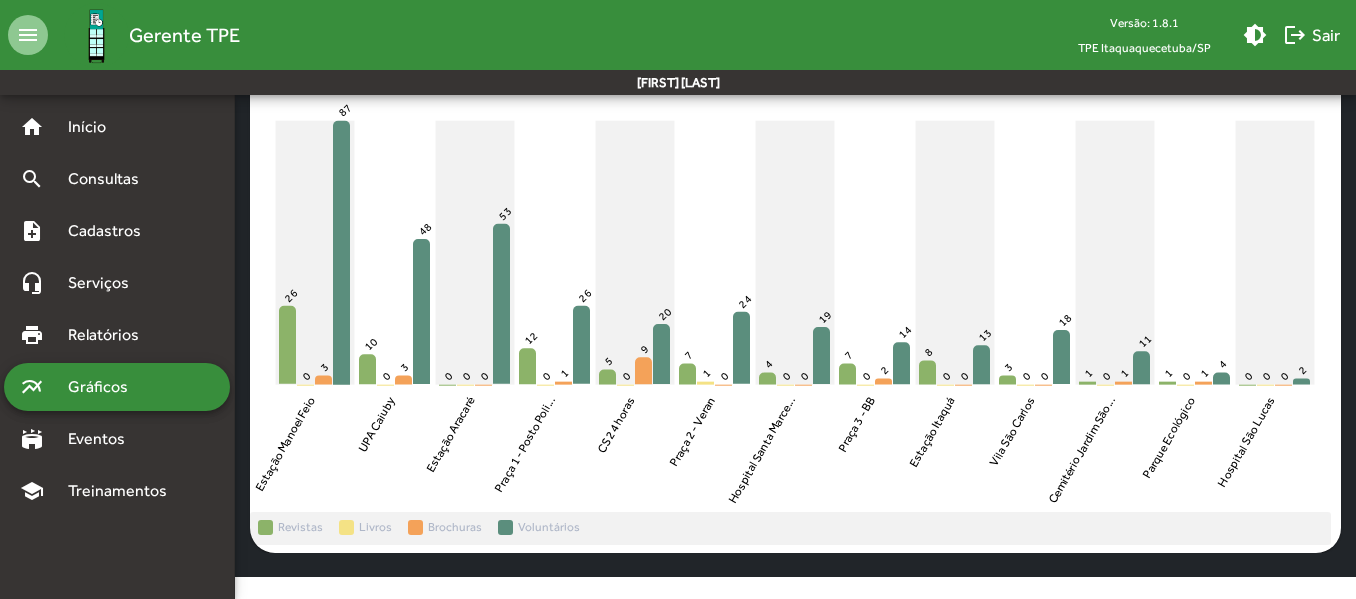 scroll, scrollTop: 218, scrollLeft: 0, axis: vertical 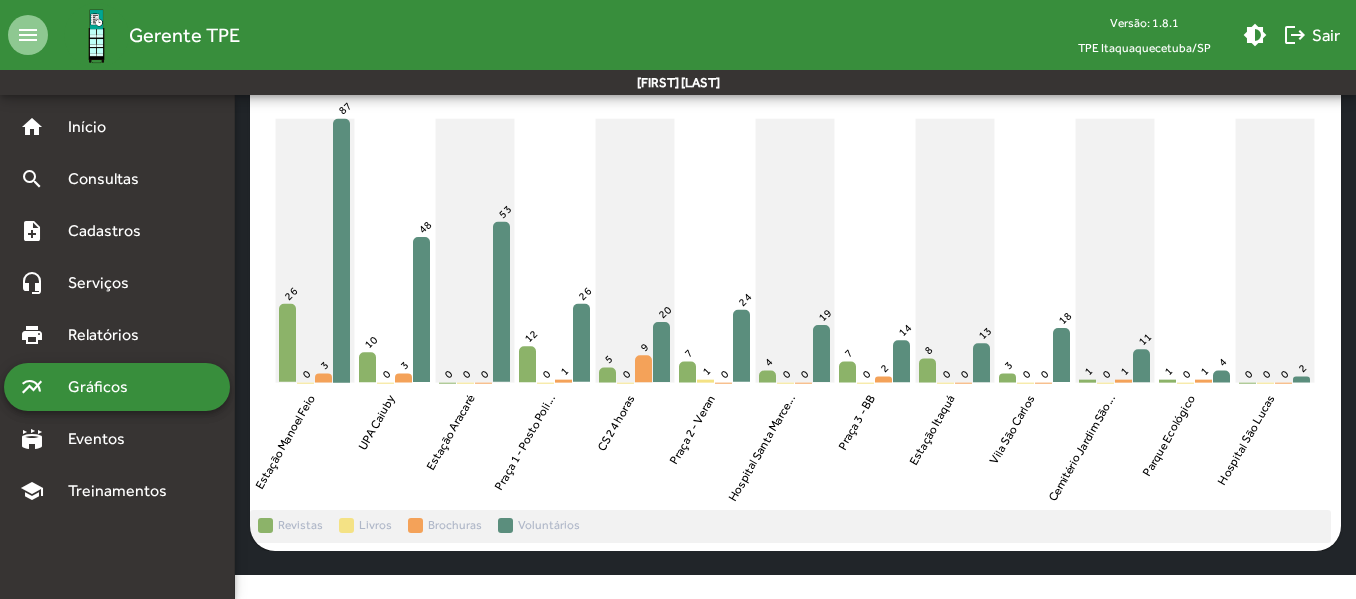 click on "Gráficos" at bounding box center (105, 387) 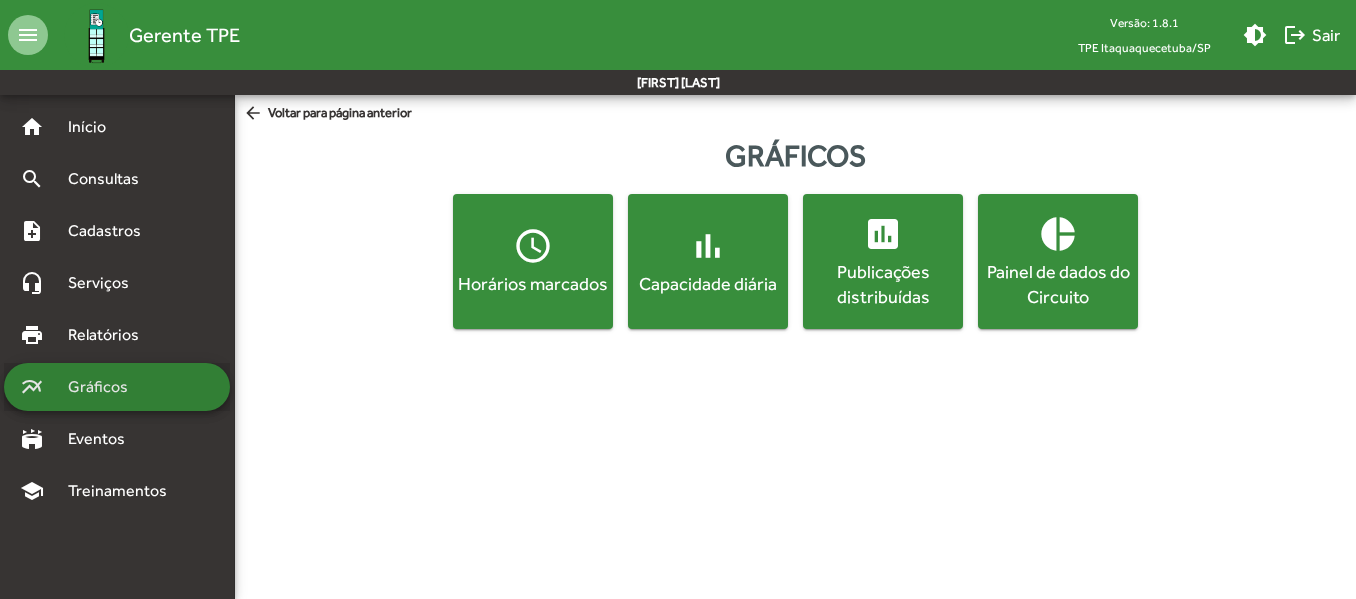 scroll, scrollTop: 0, scrollLeft: 0, axis: both 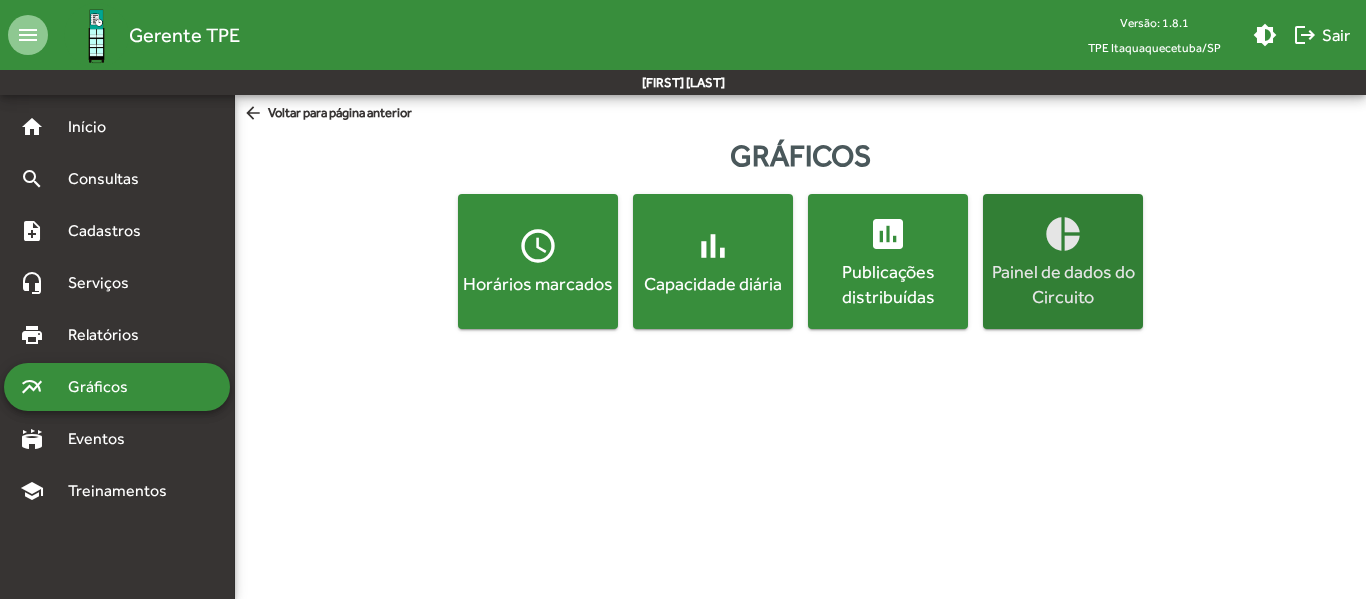 click on "Painel de dados do Circuito" at bounding box center [1063, 284] 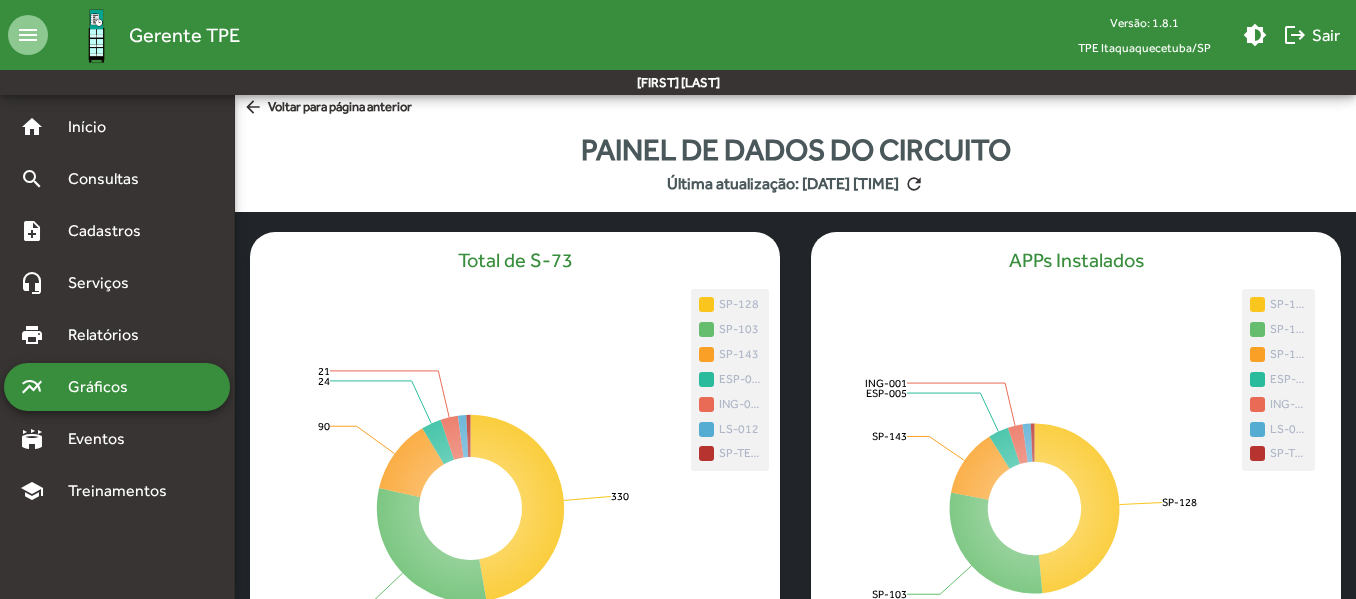 scroll, scrollTop: 0, scrollLeft: 0, axis: both 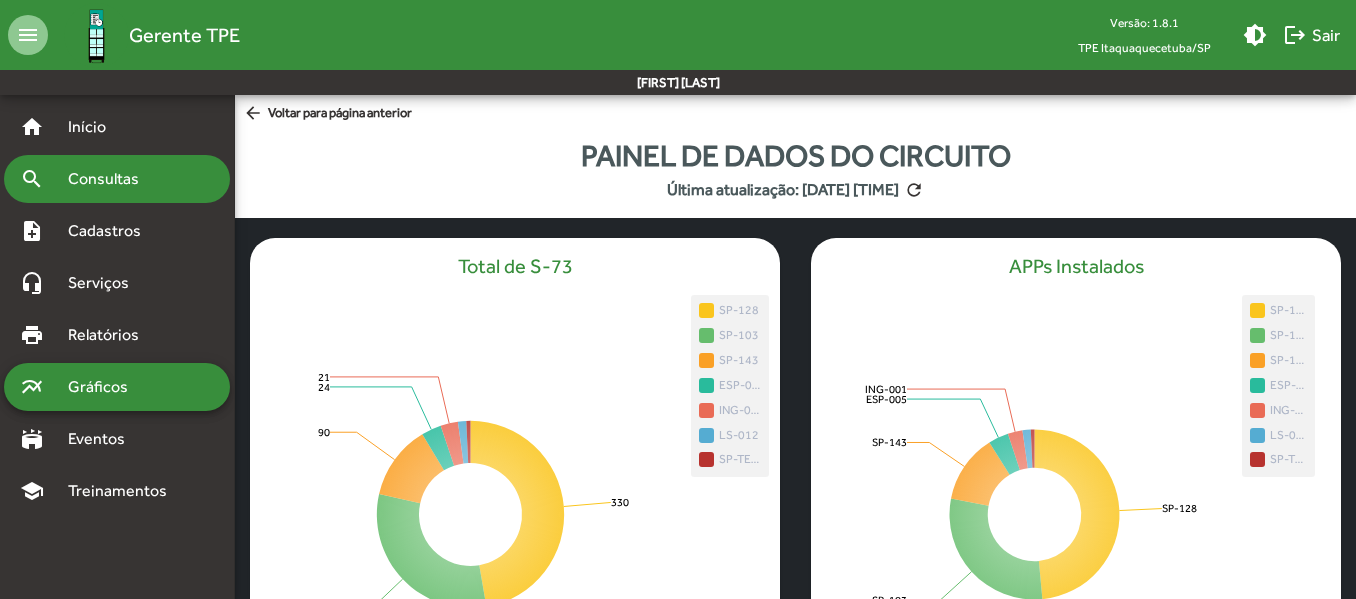 click on "Consultas" at bounding box center [95, 127] 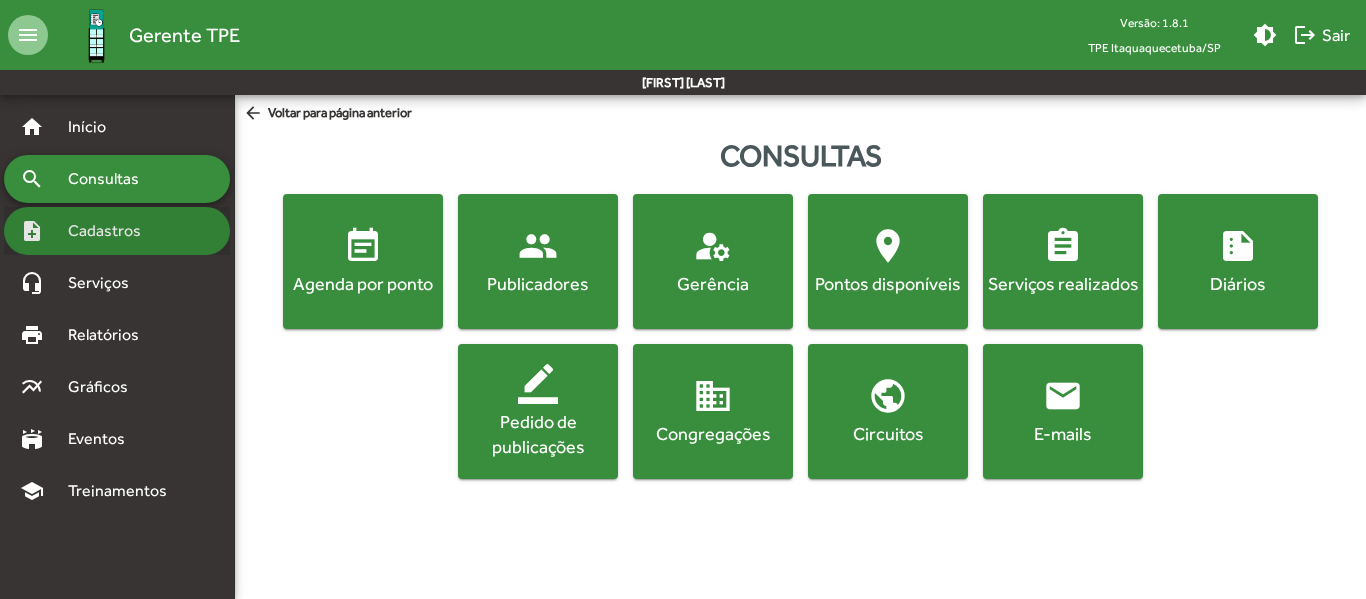 click on "Cadastros" at bounding box center [95, 127] 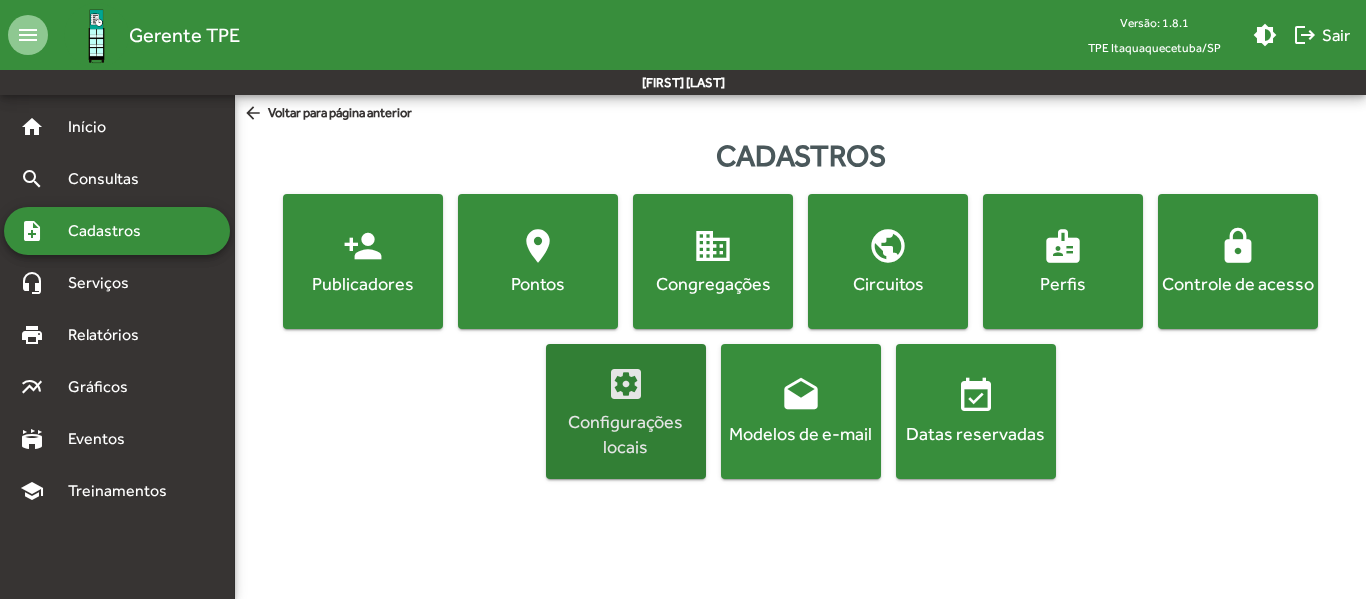 click on "Configurações locais" at bounding box center [626, 434] 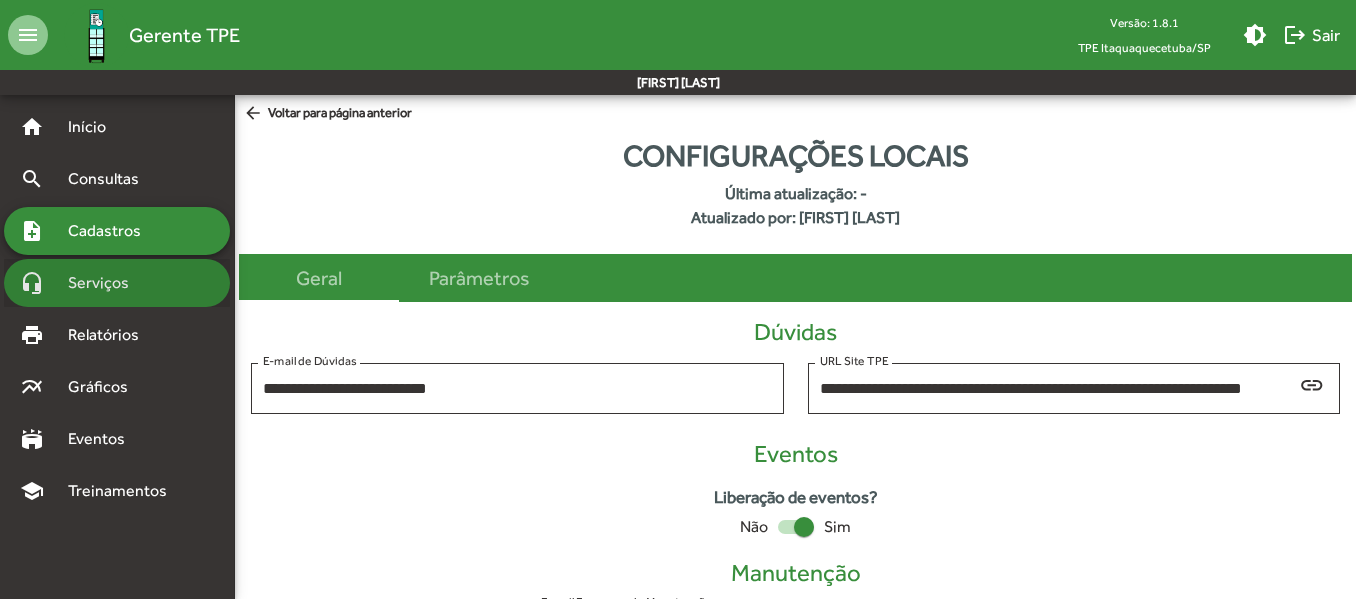 click on "Serviços" at bounding box center (95, 127) 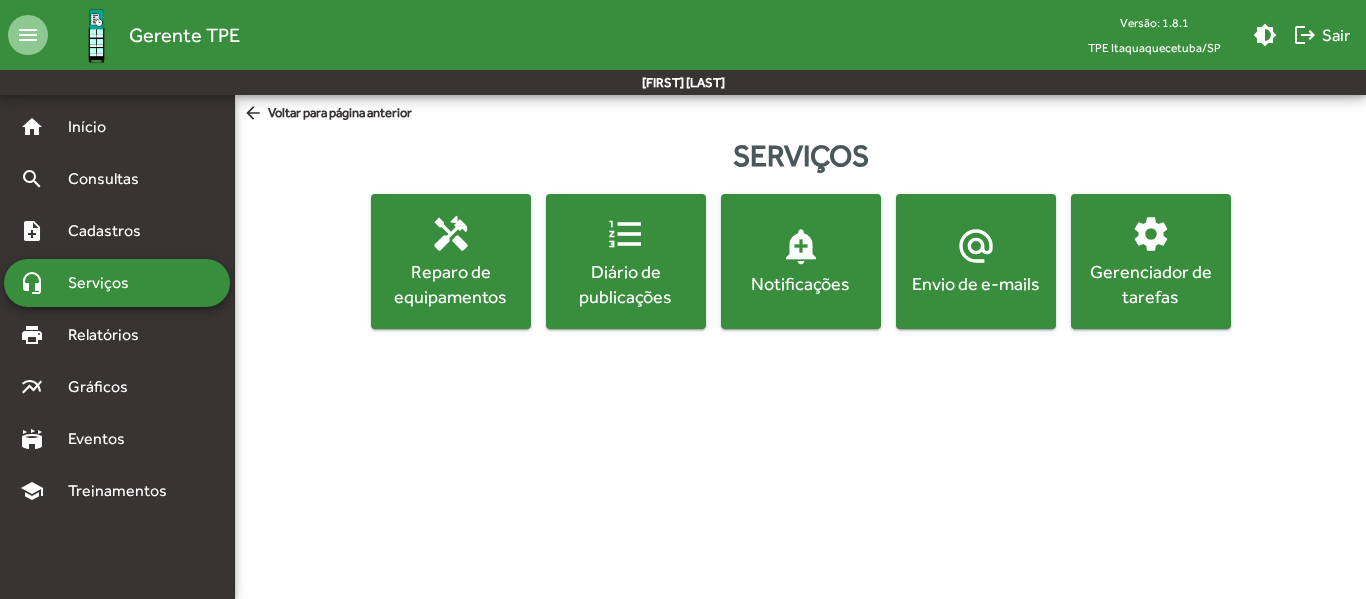 click on "Gerenciador de tarefas" at bounding box center [451, 284] 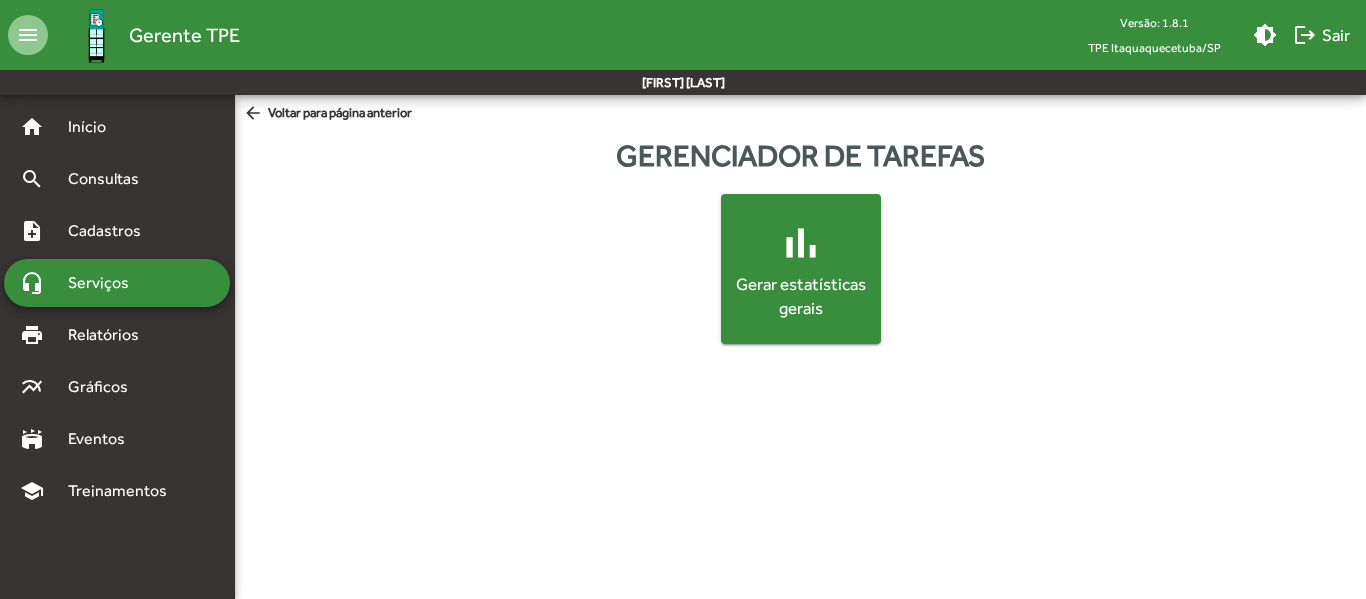 click on "bar_chart Gerar estatísticas gerais" at bounding box center [800, 269] 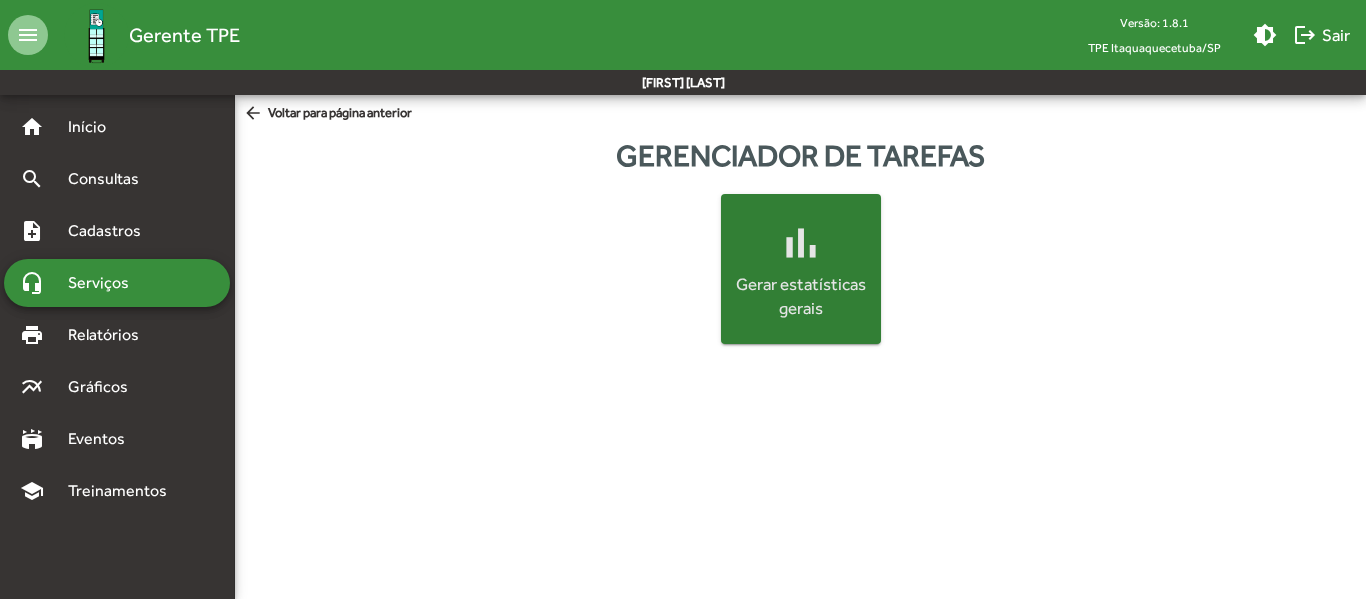 click on "Gerar estatísticas gerais" at bounding box center [801, 297] 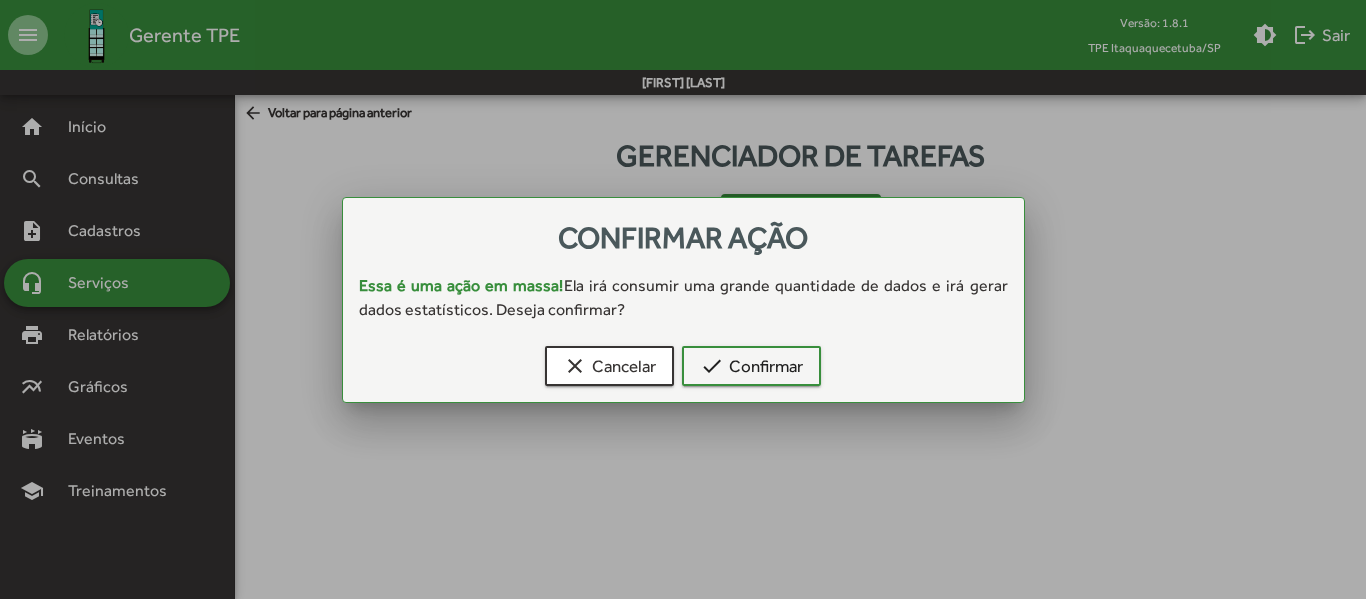 click on "Essa é uma ação em massa!  Ela irá consumir uma grande quantidade de dados e irá gerar dados estatísticos. Deseja confirmar?" at bounding box center (683, 298) 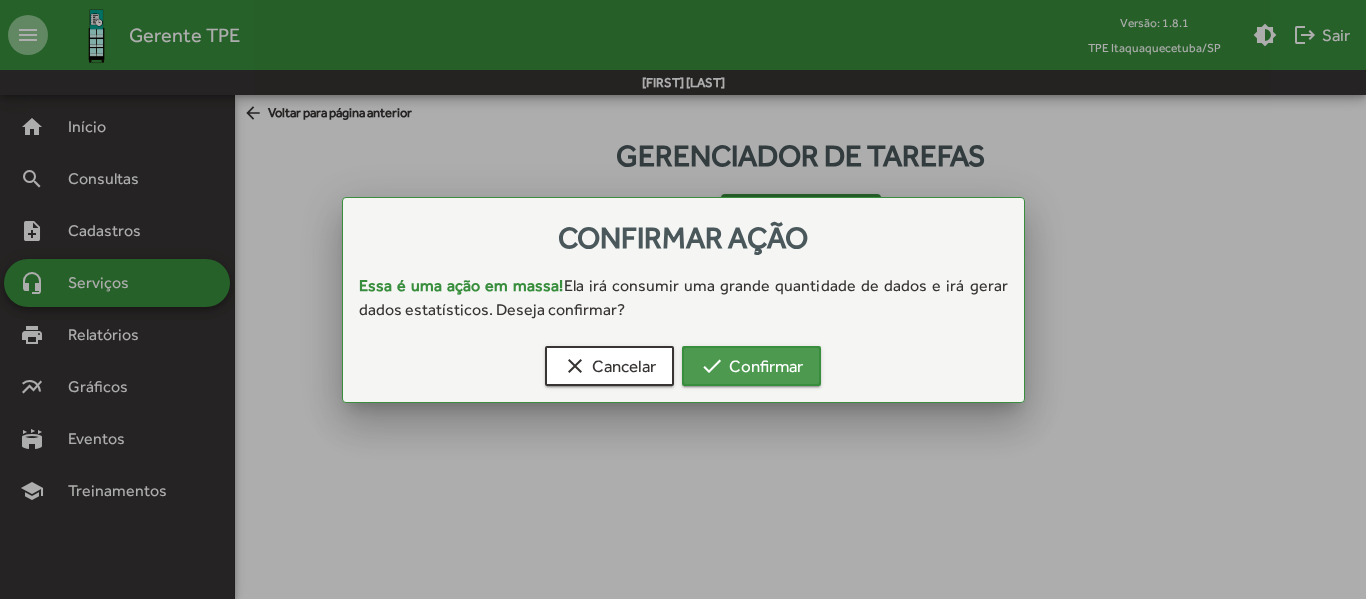click on "check  Confirmar" at bounding box center (751, 366) 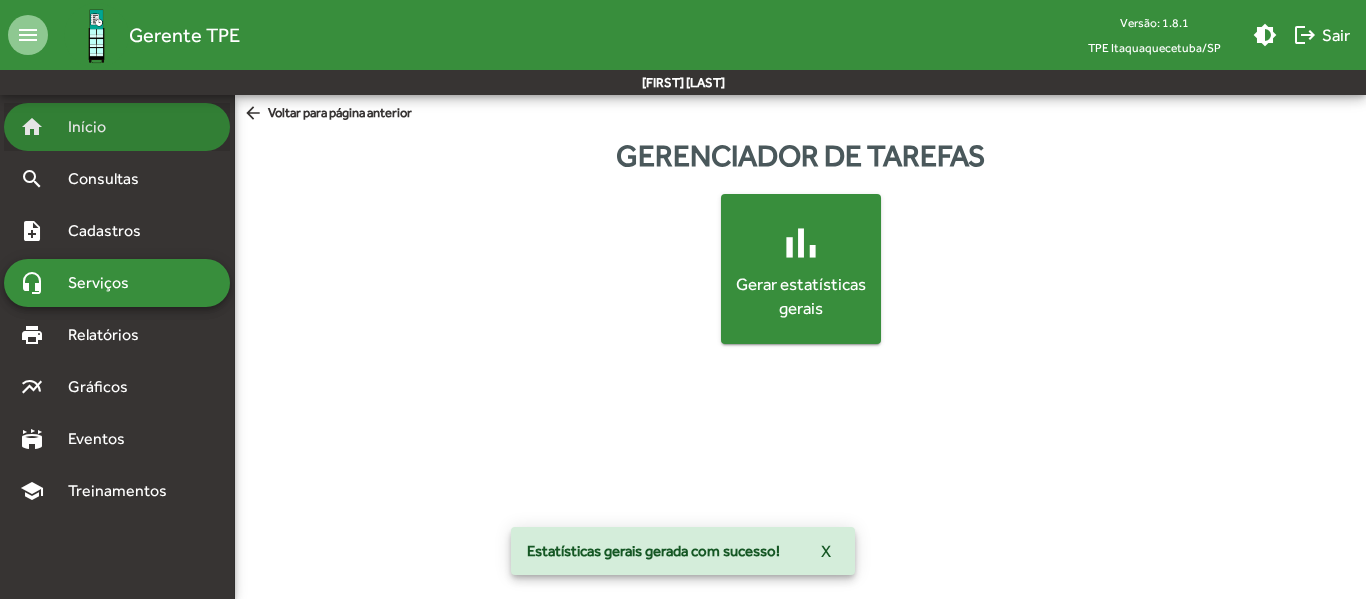 click on "Início" at bounding box center (95, 127) 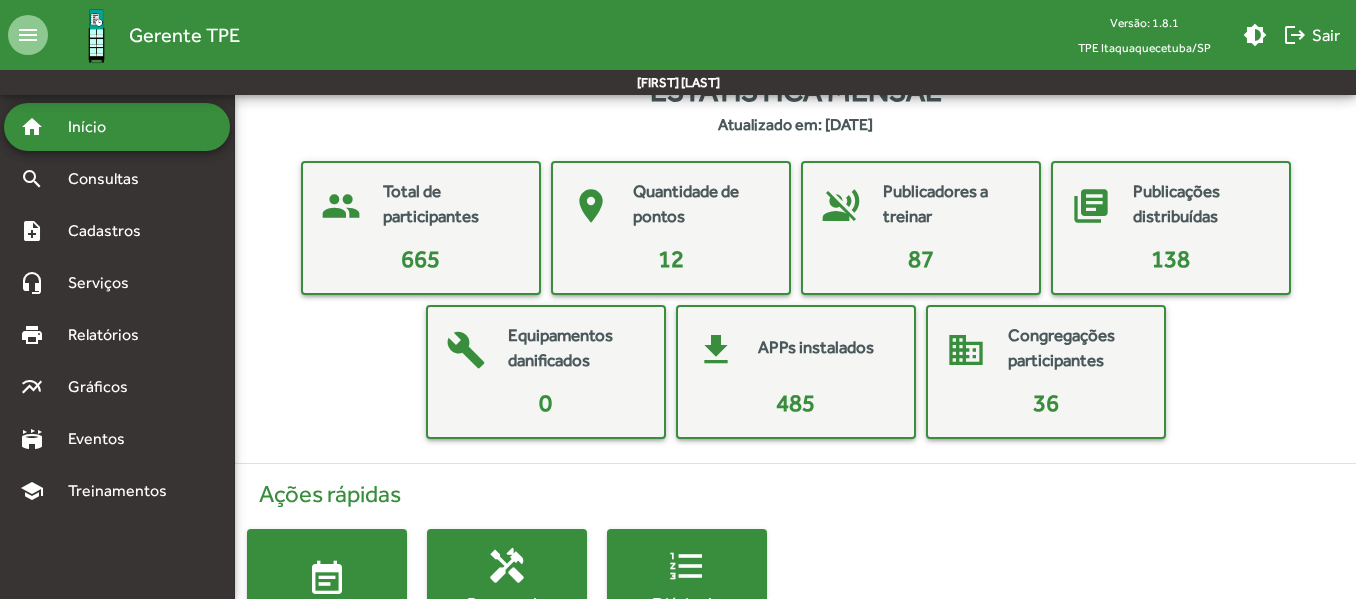 scroll, scrollTop: 135, scrollLeft: 0, axis: vertical 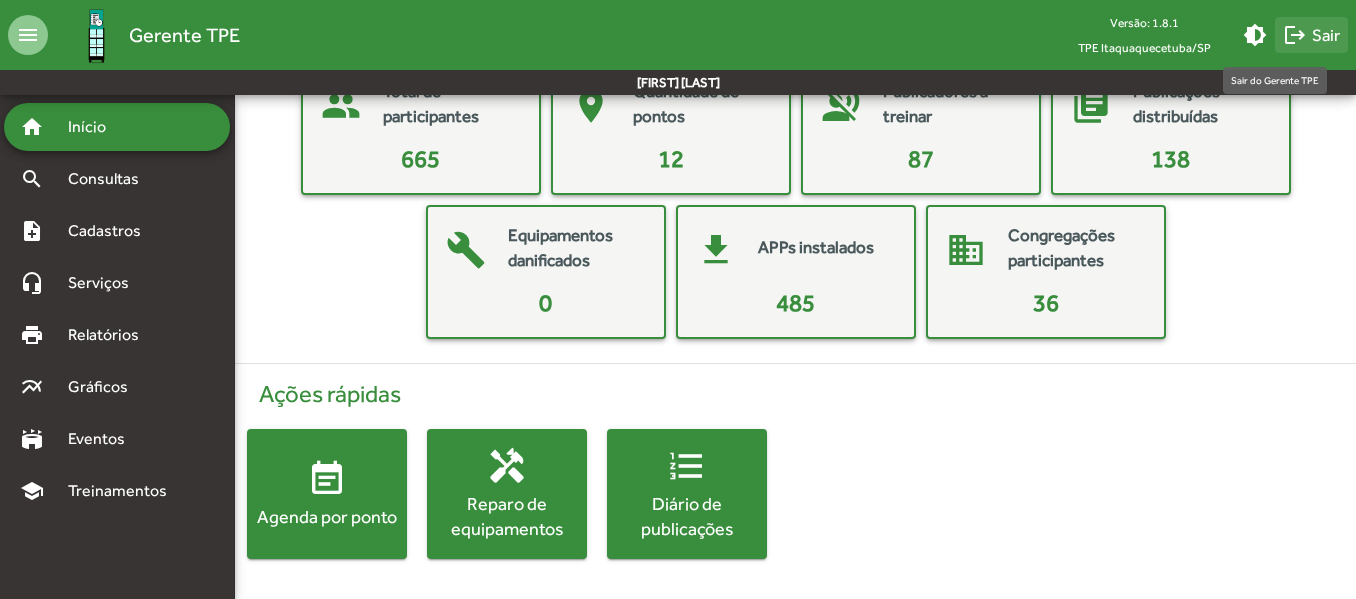 click on "logout  Sair" at bounding box center [1311, 35] 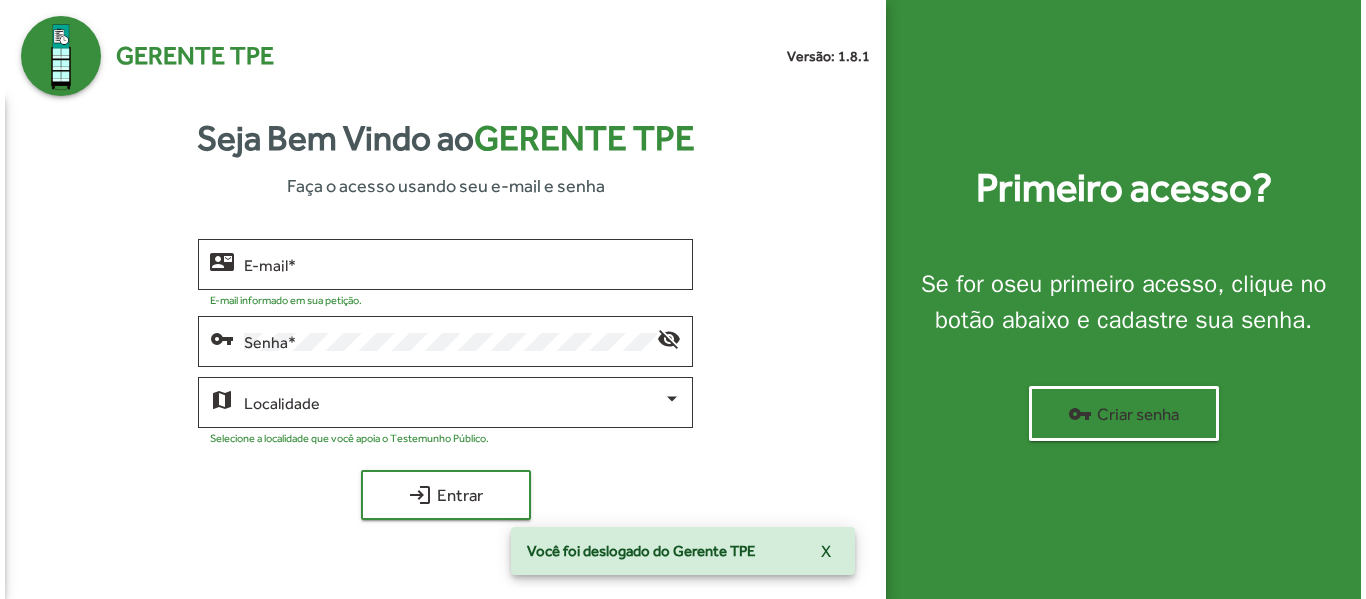 scroll, scrollTop: 0, scrollLeft: 0, axis: both 